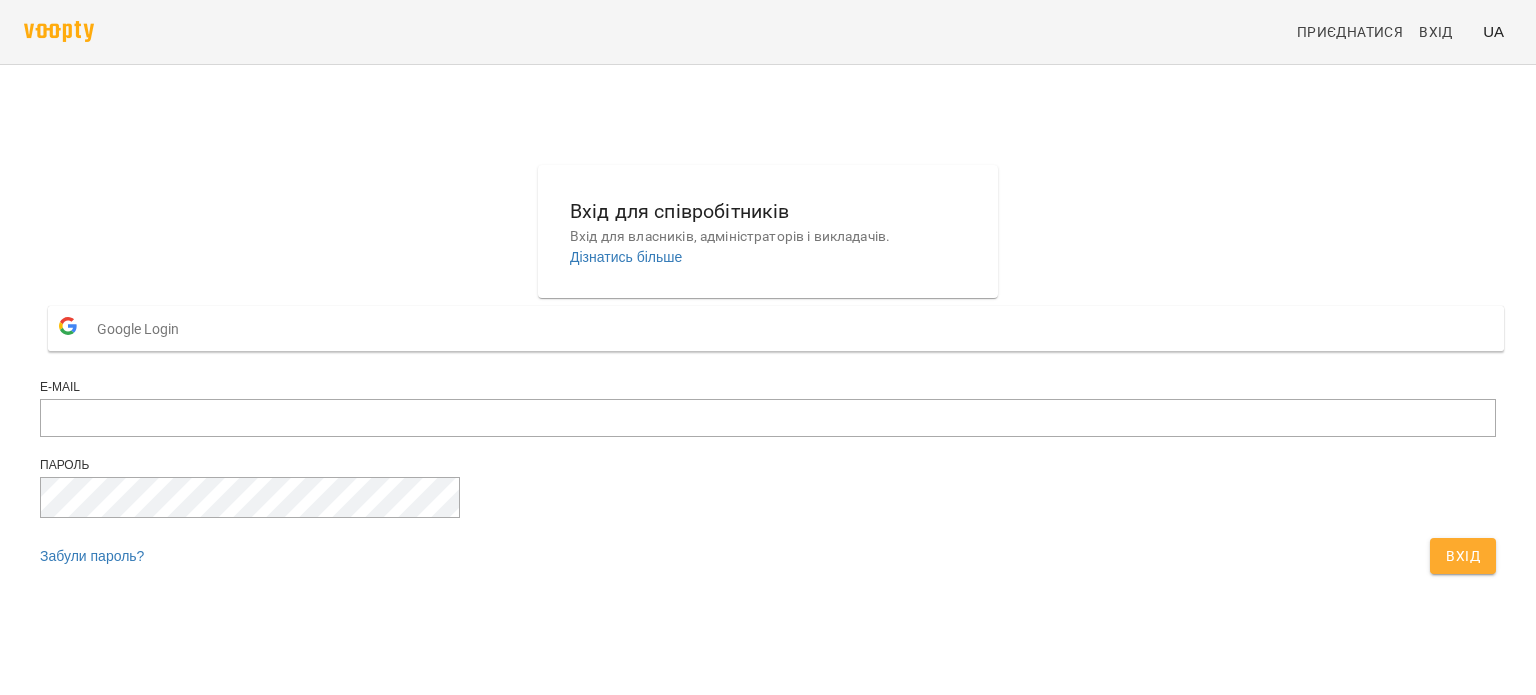 scroll, scrollTop: 0, scrollLeft: 0, axis: both 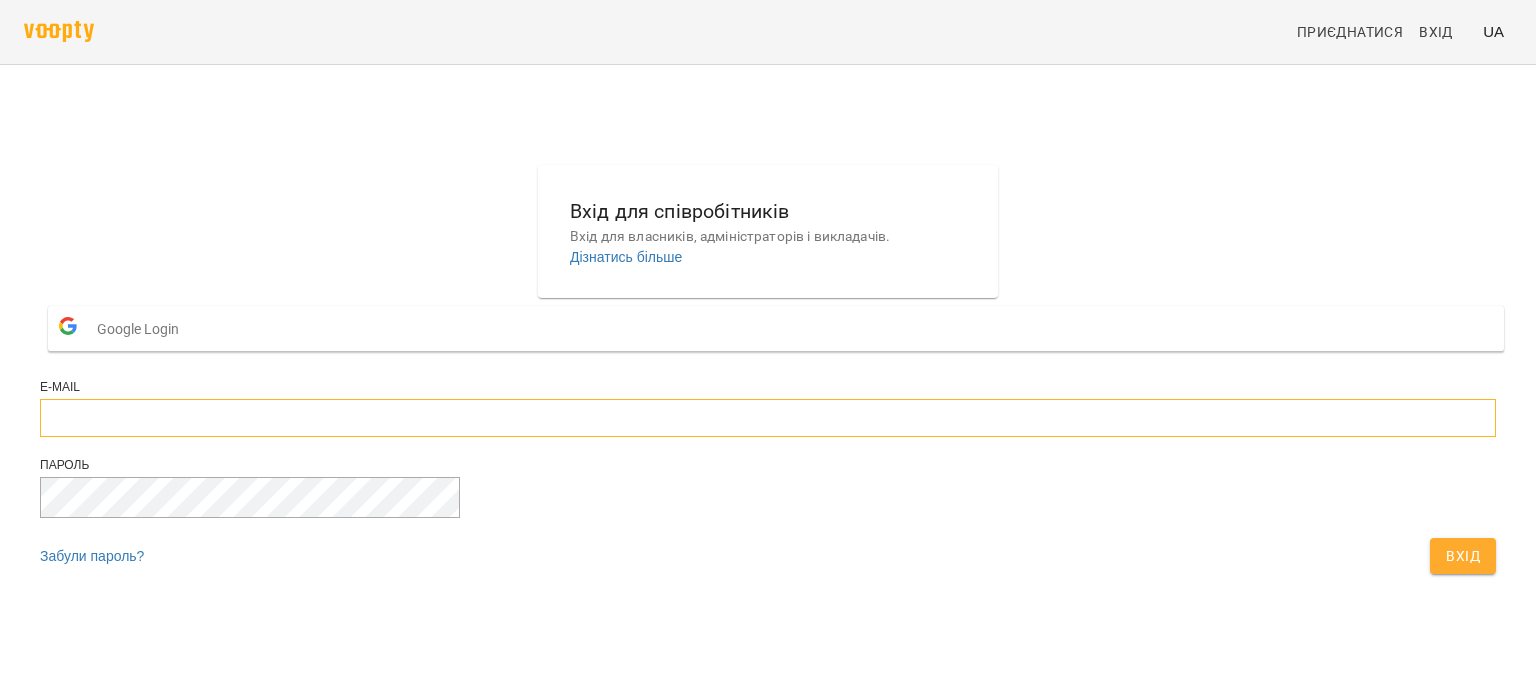 type on "**********" 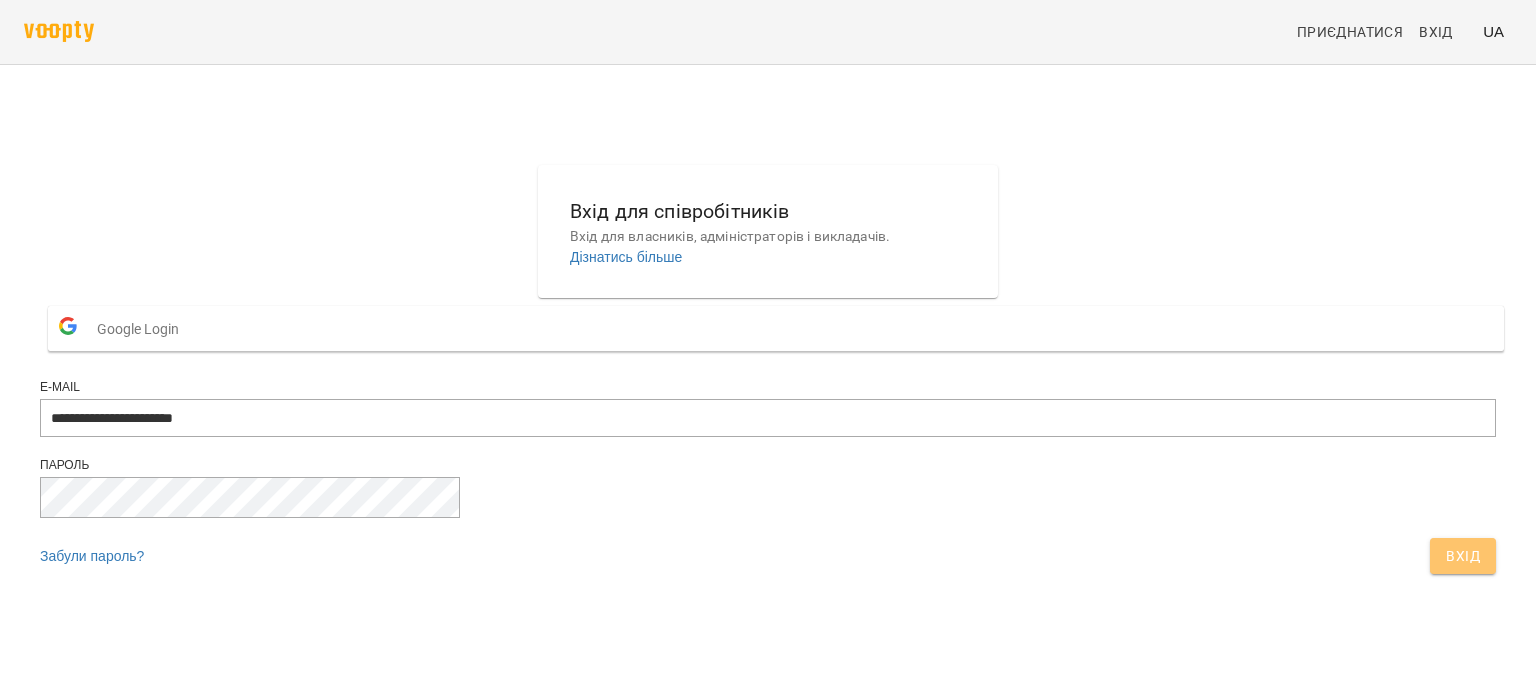 click on "Вхід" at bounding box center (1463, 556) 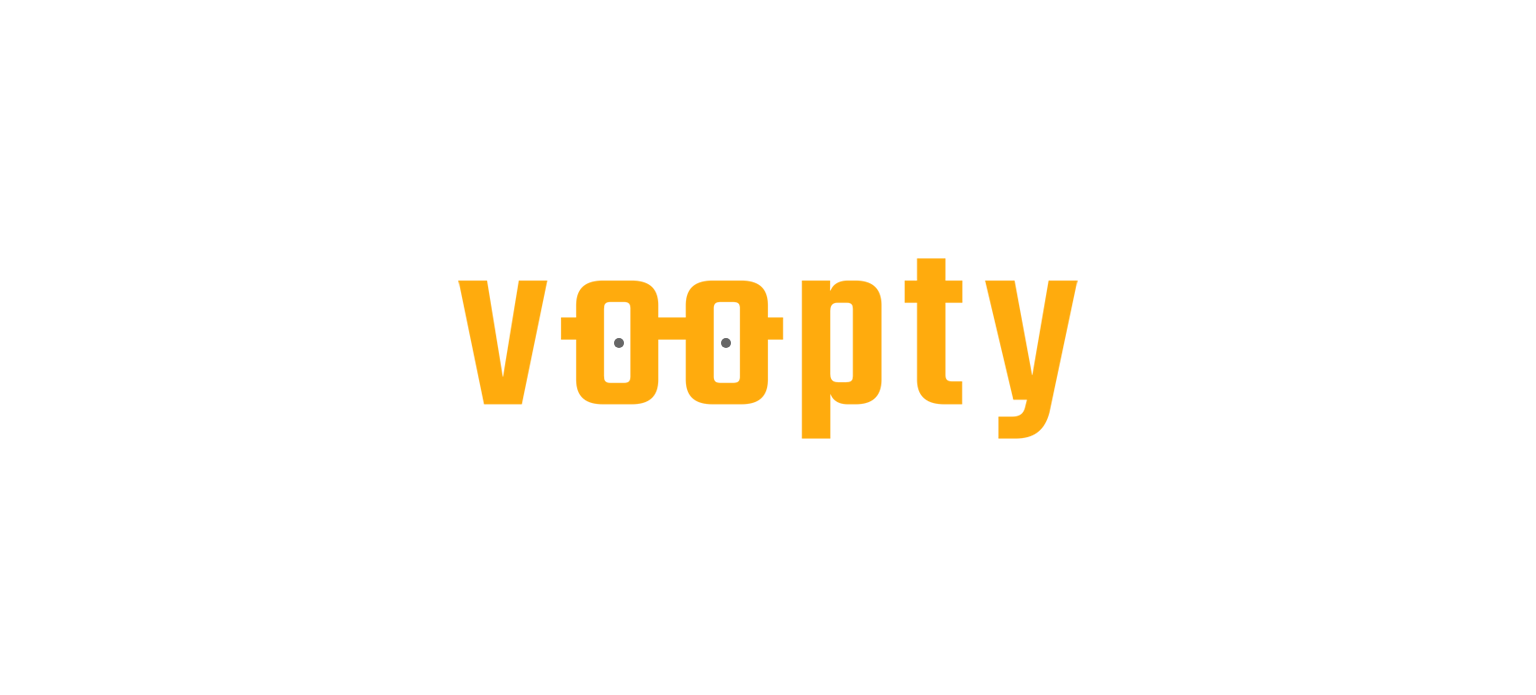 scroll, scrollTop: 0, scrollLeft: 0, axis: both 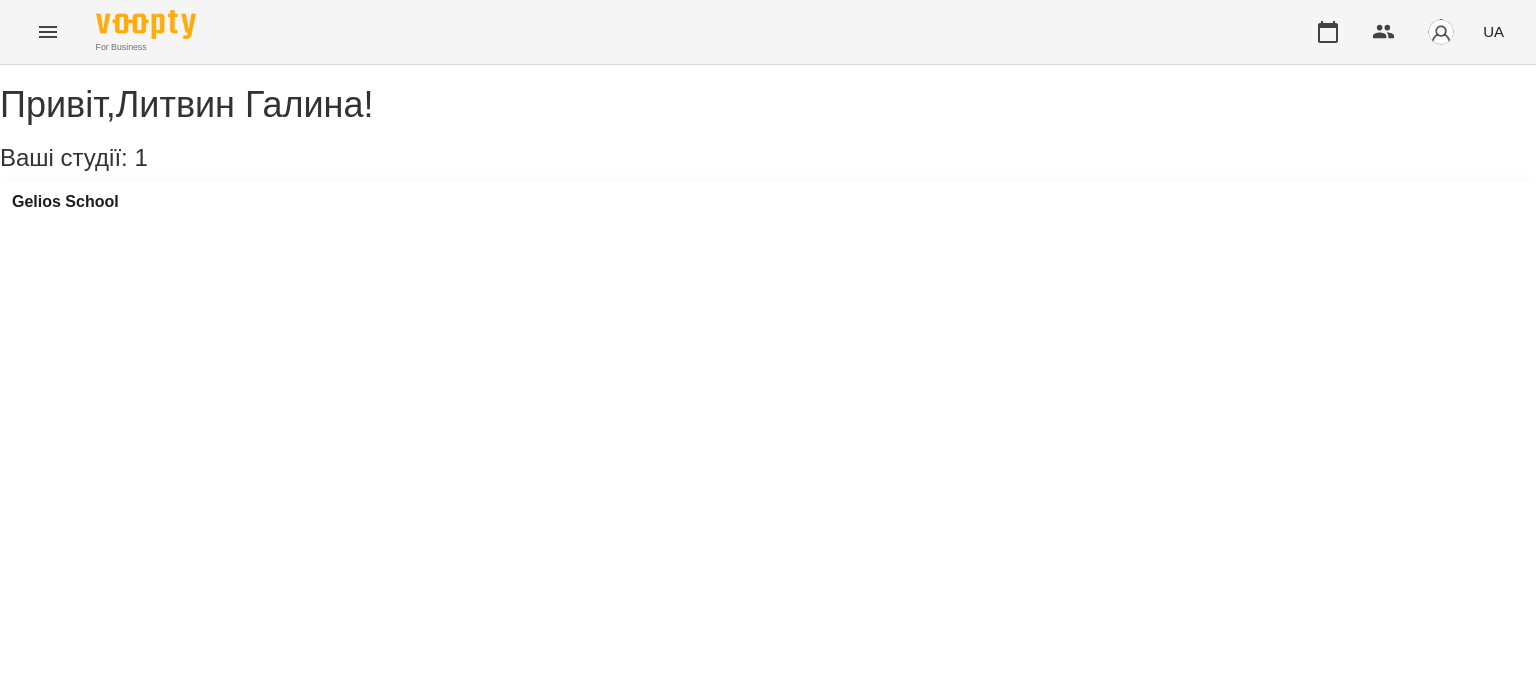 click 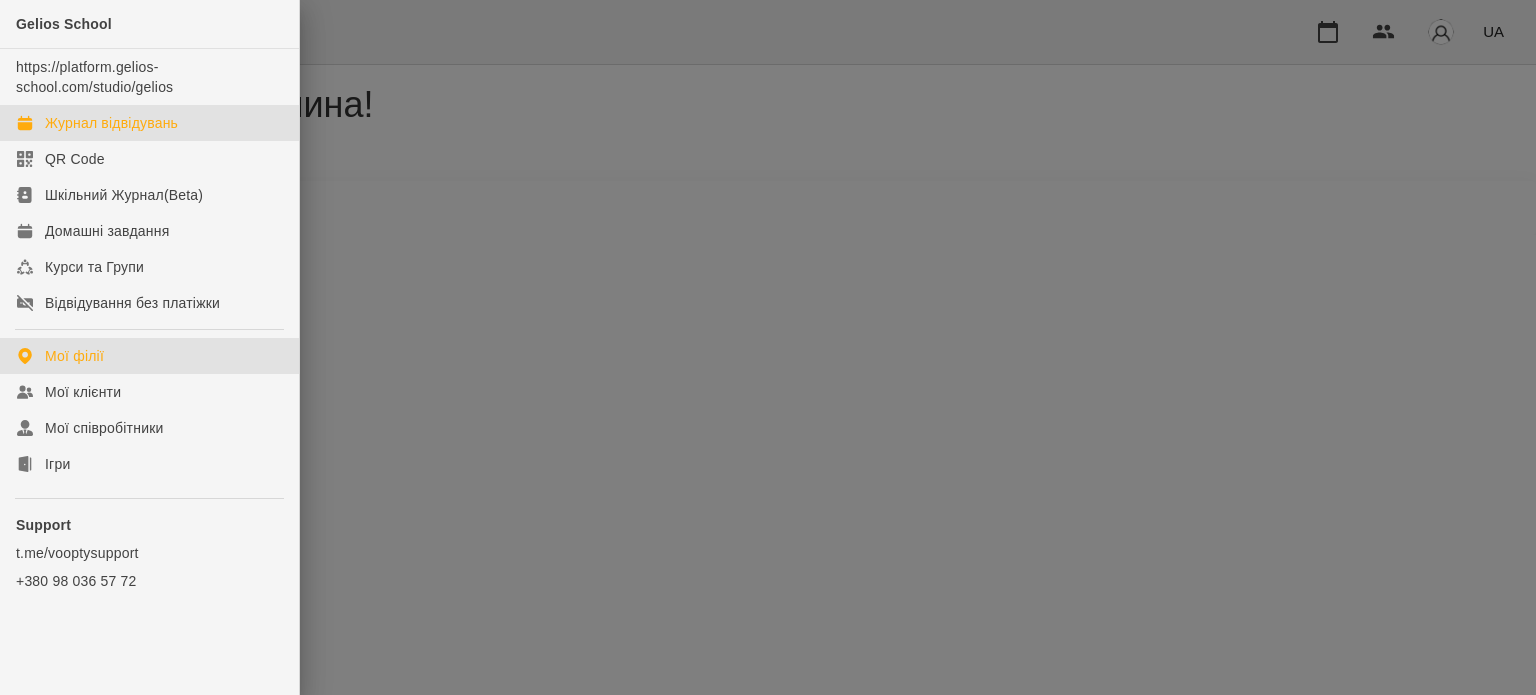 click on "Журнал відвідувань" at bounding box center (111, 123) 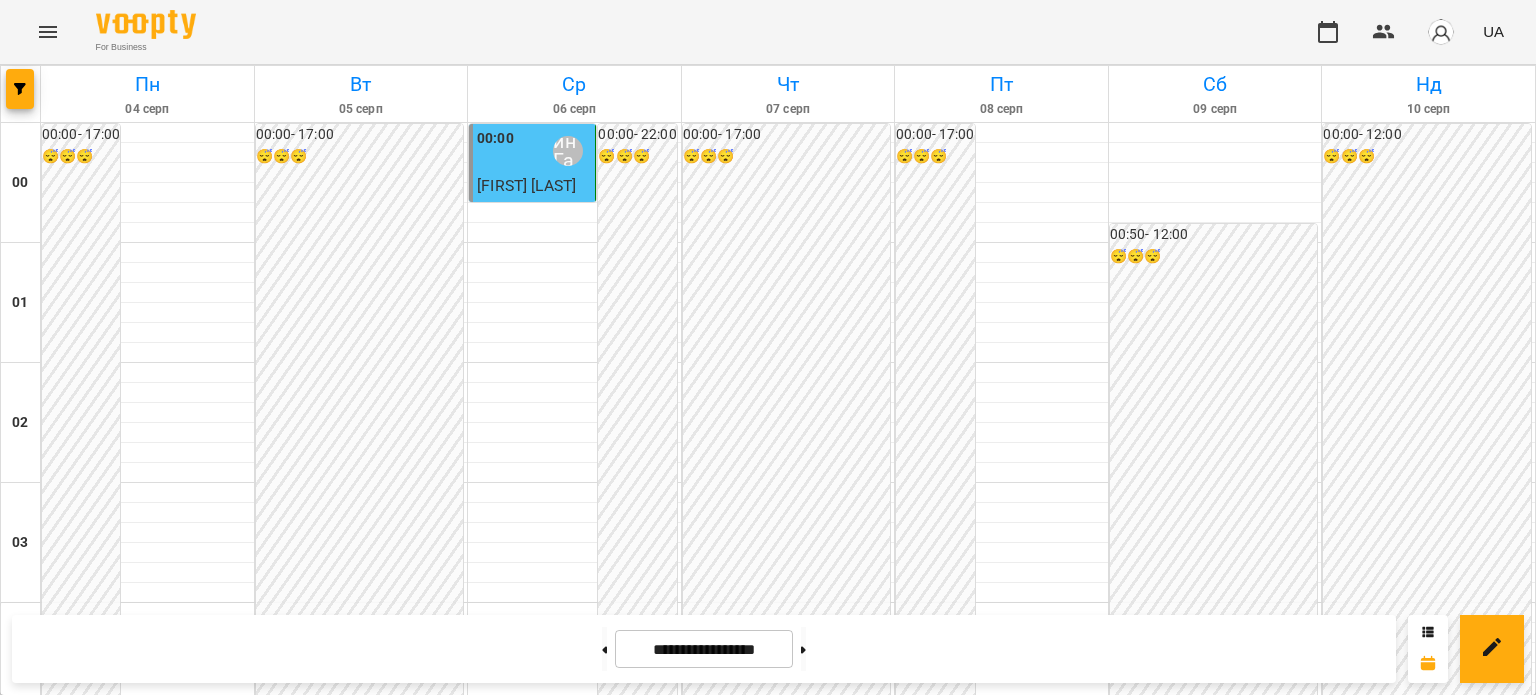 scroll, scrollTop: 2000, scrollLeft: 0, axis: vertical 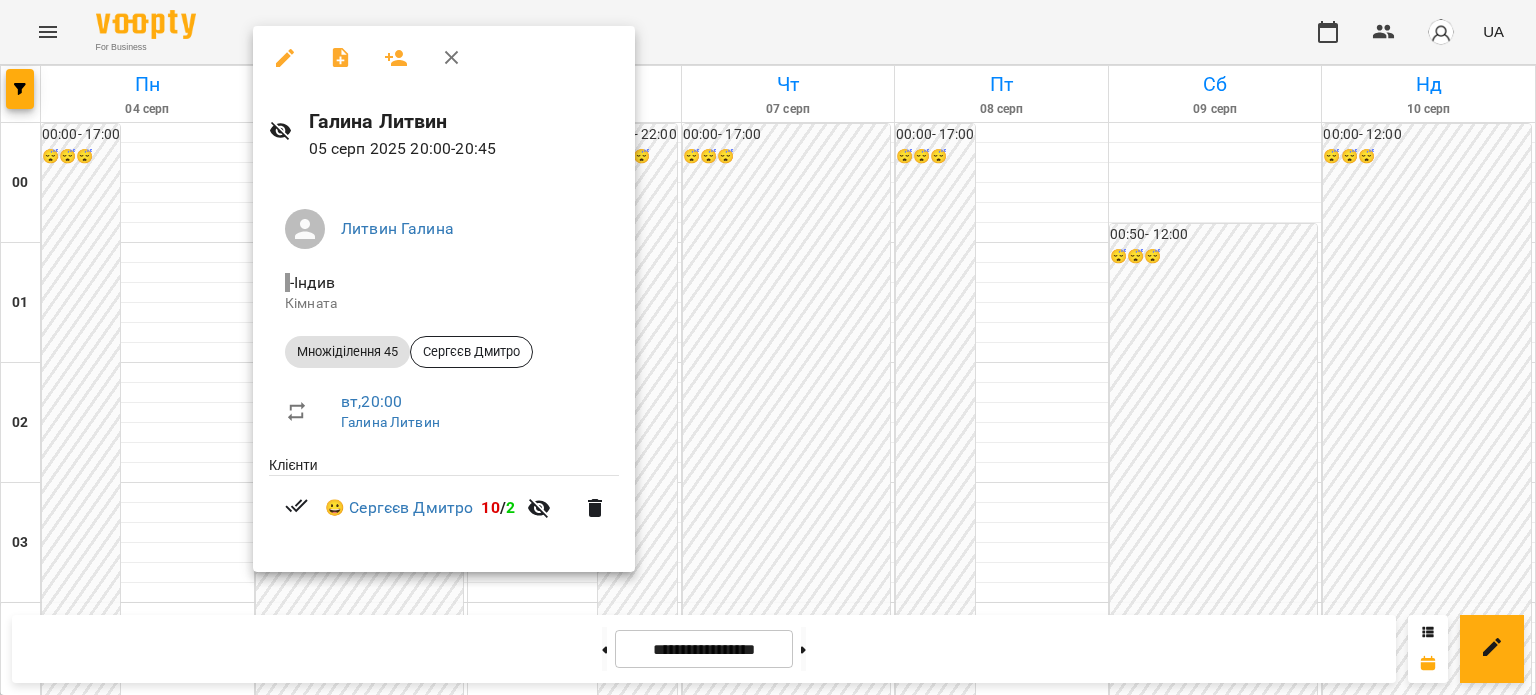 click 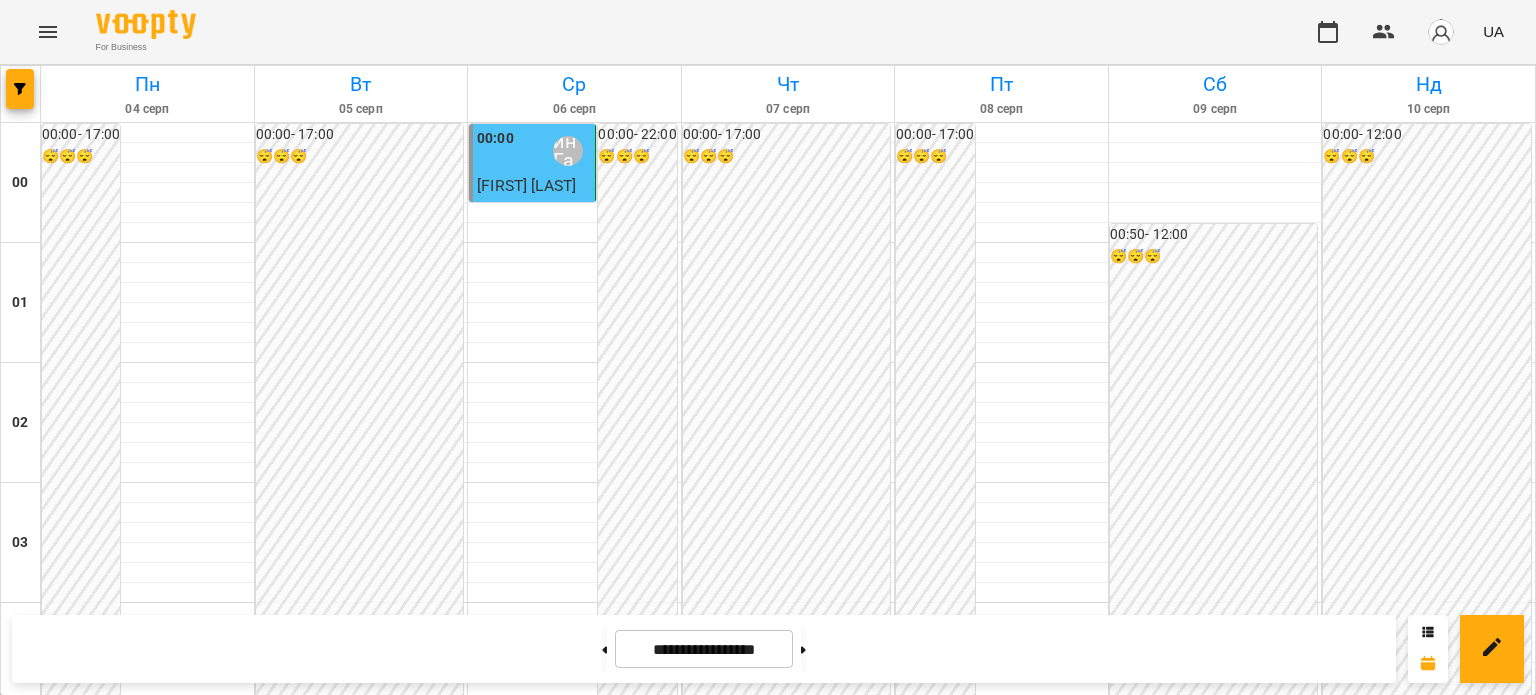 scroll, scrollTop: 1900, scrollLeft: 0, axis: vertical 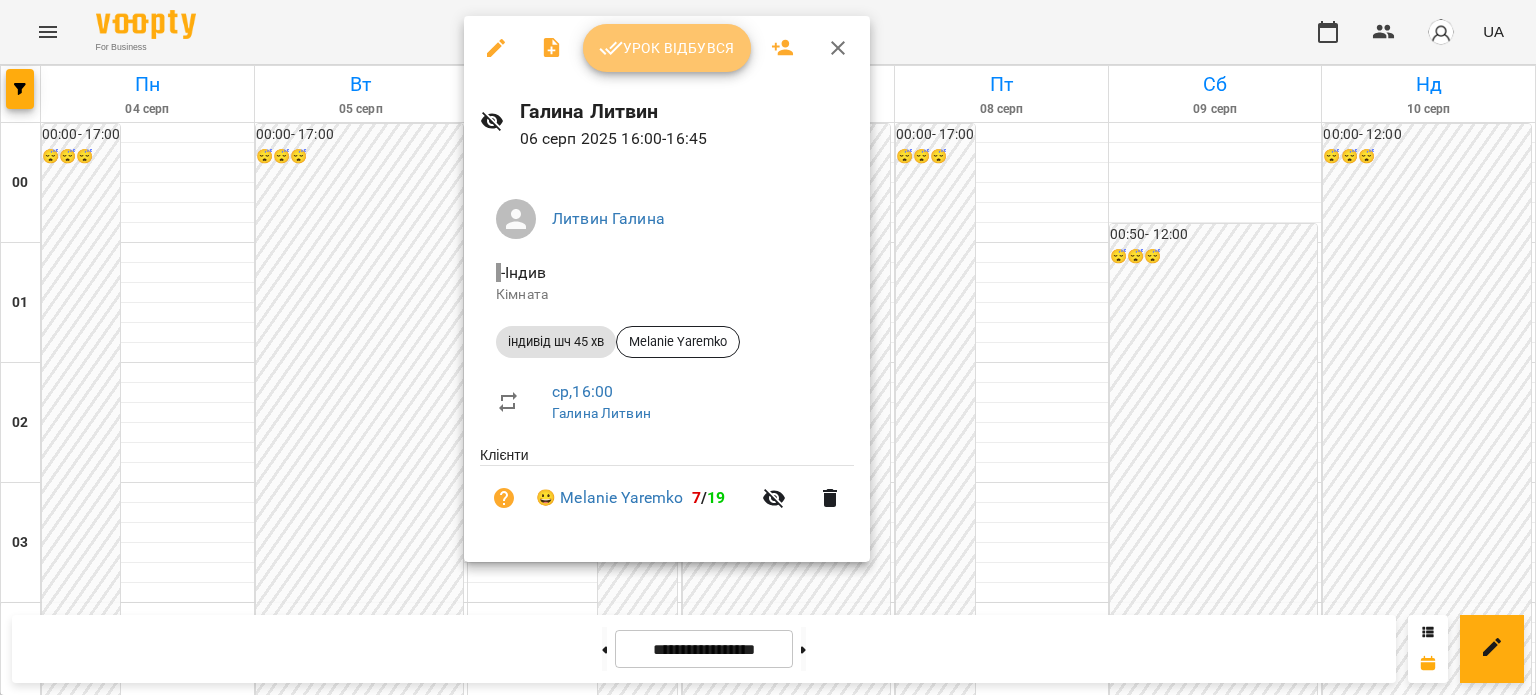 click on "Урок відбувся" at bounding box center [667, 48] 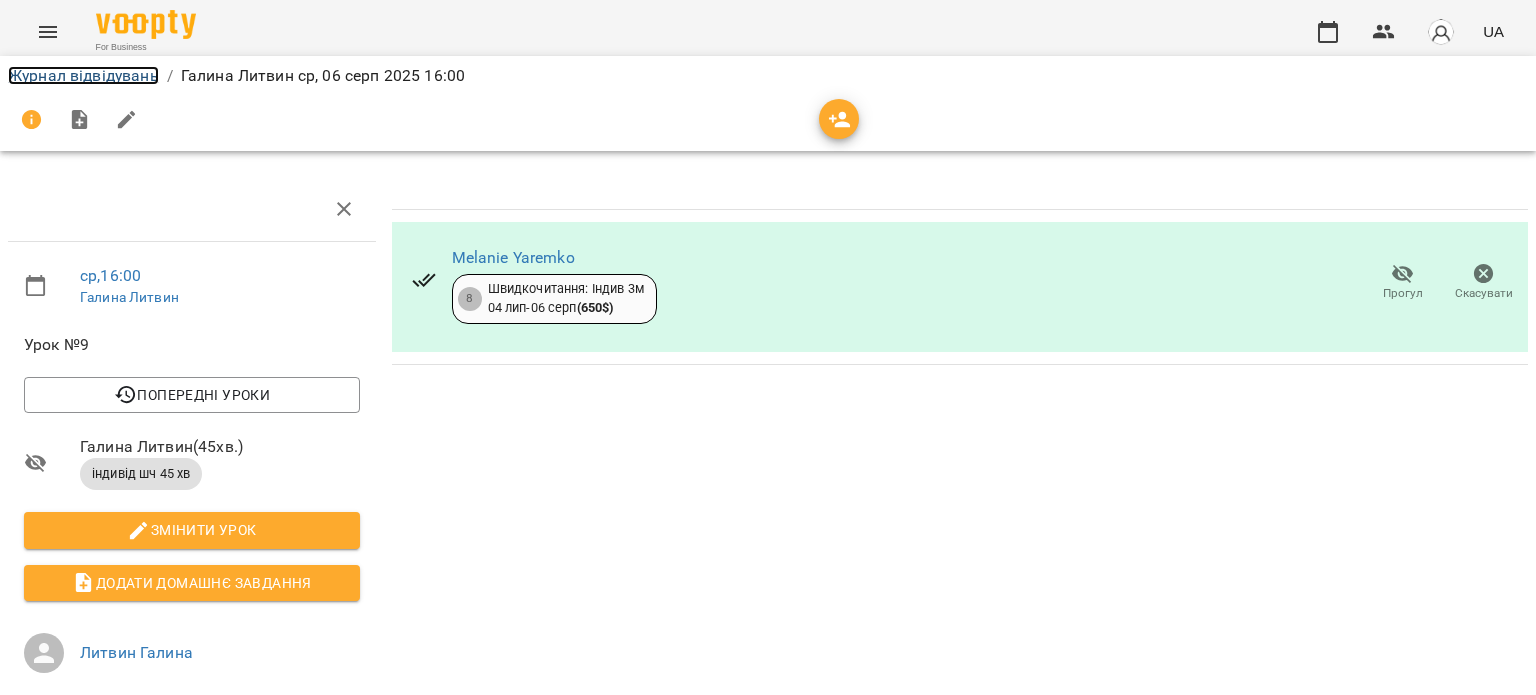 click on "Журнал відвідувань" at bounding box center [83, 75] 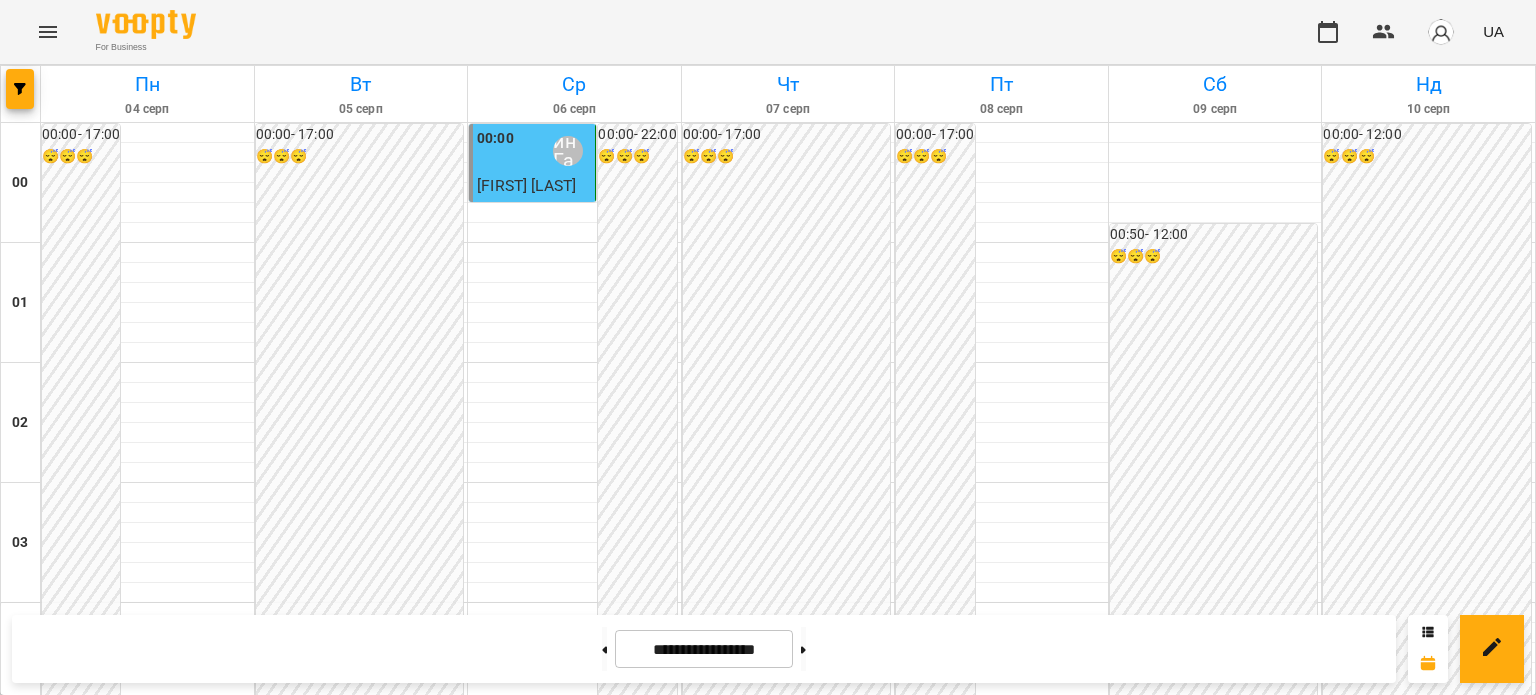 scroll, scrollTop: 2000, scrollLeft: 0, axis: vertical 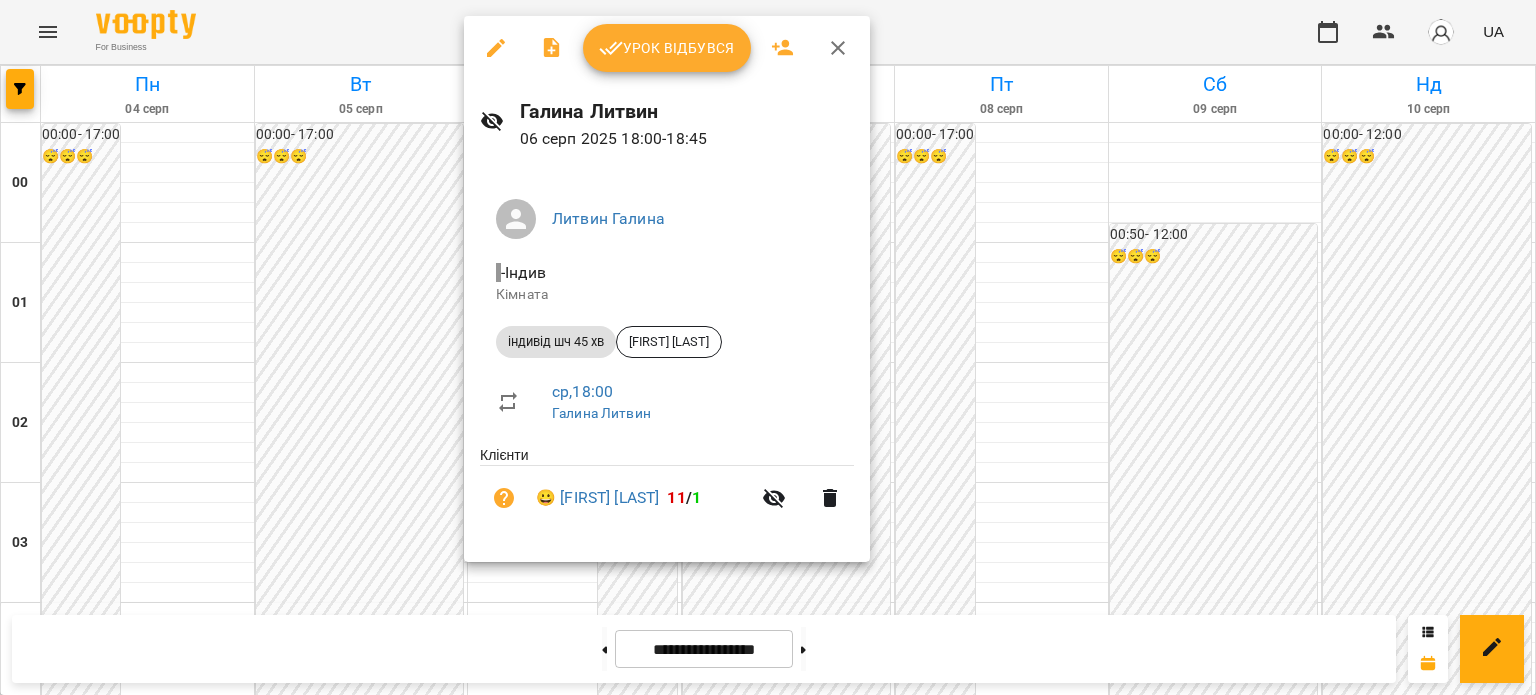 click on "Урок відбувся" at bounding box center (667, 48) 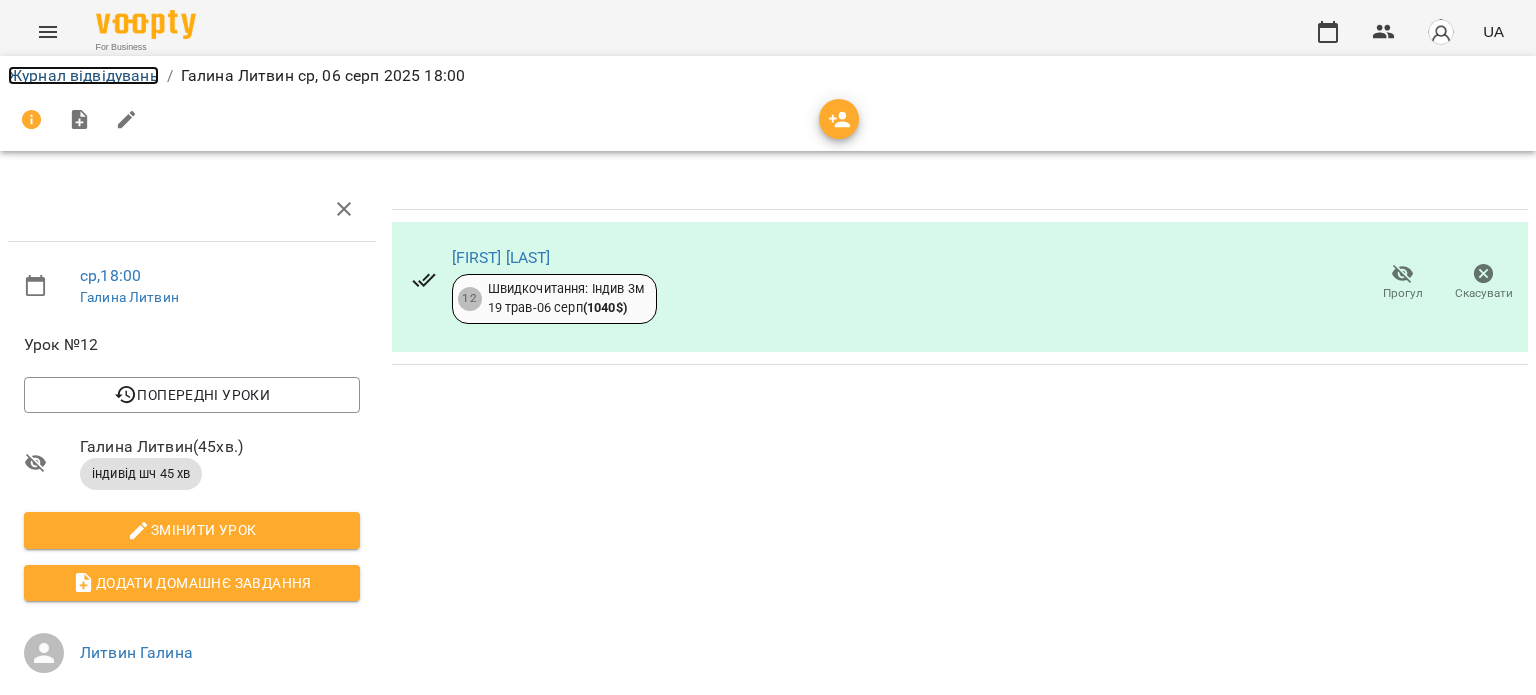 click on "Журнал відвідувань" at bounding box center [83, 75] 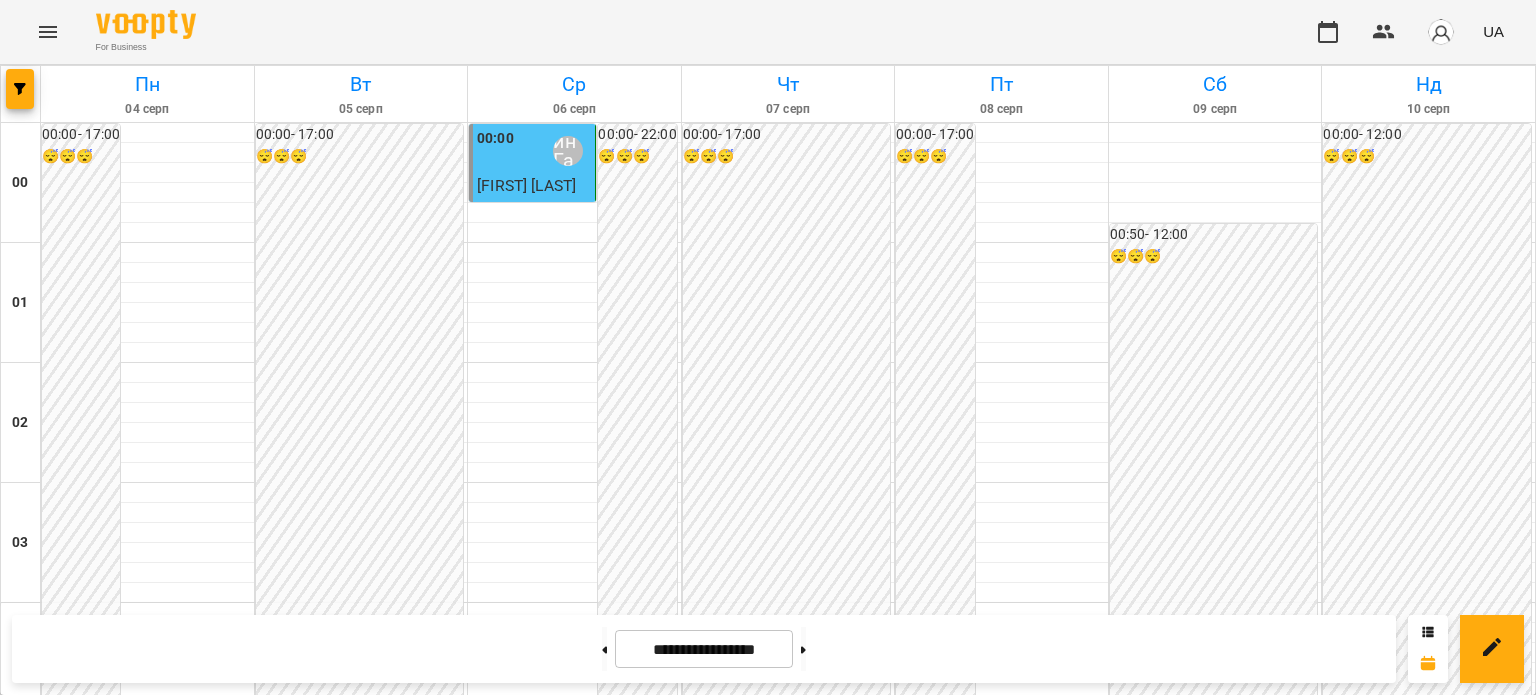 scroll, scrollTop: 2000, scrollLeft: 0, axis: vertical 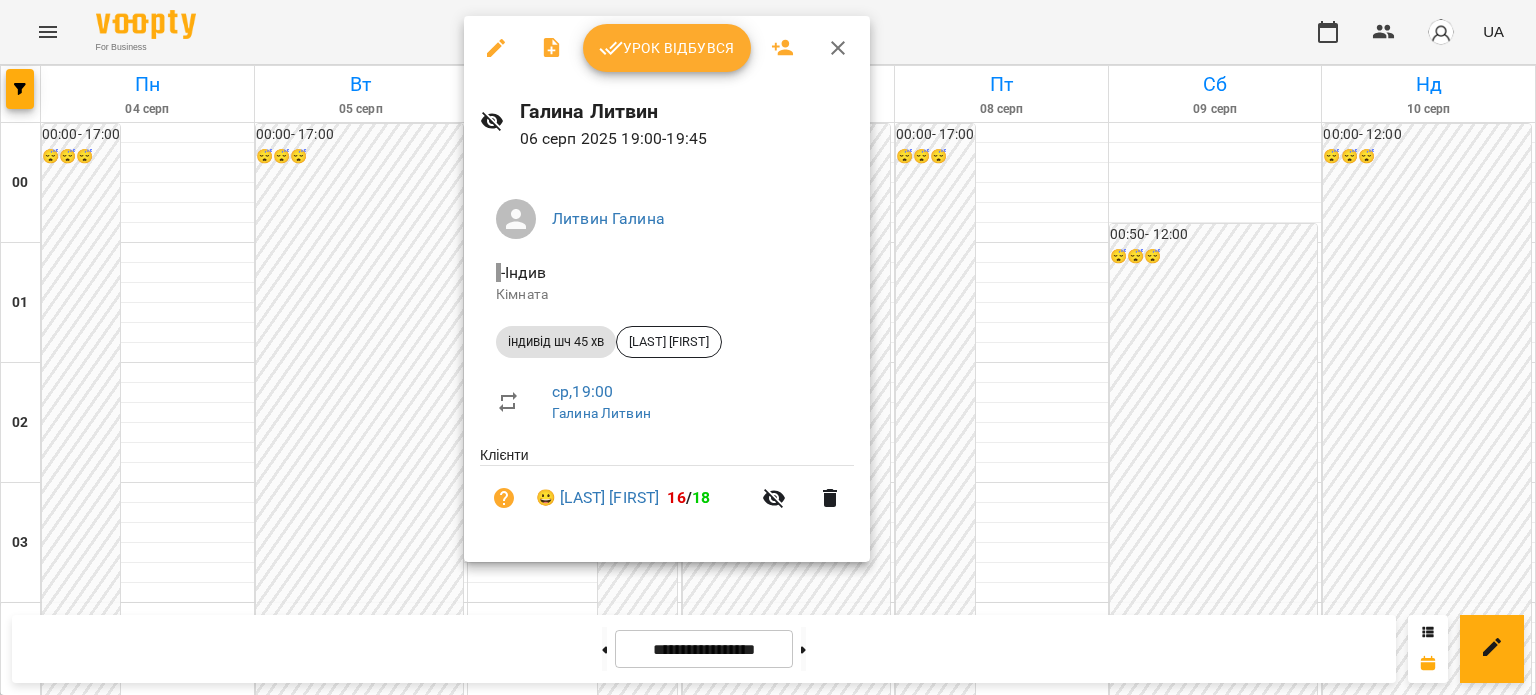 click on "Урок відбувся" at bounding box center (667, 48) 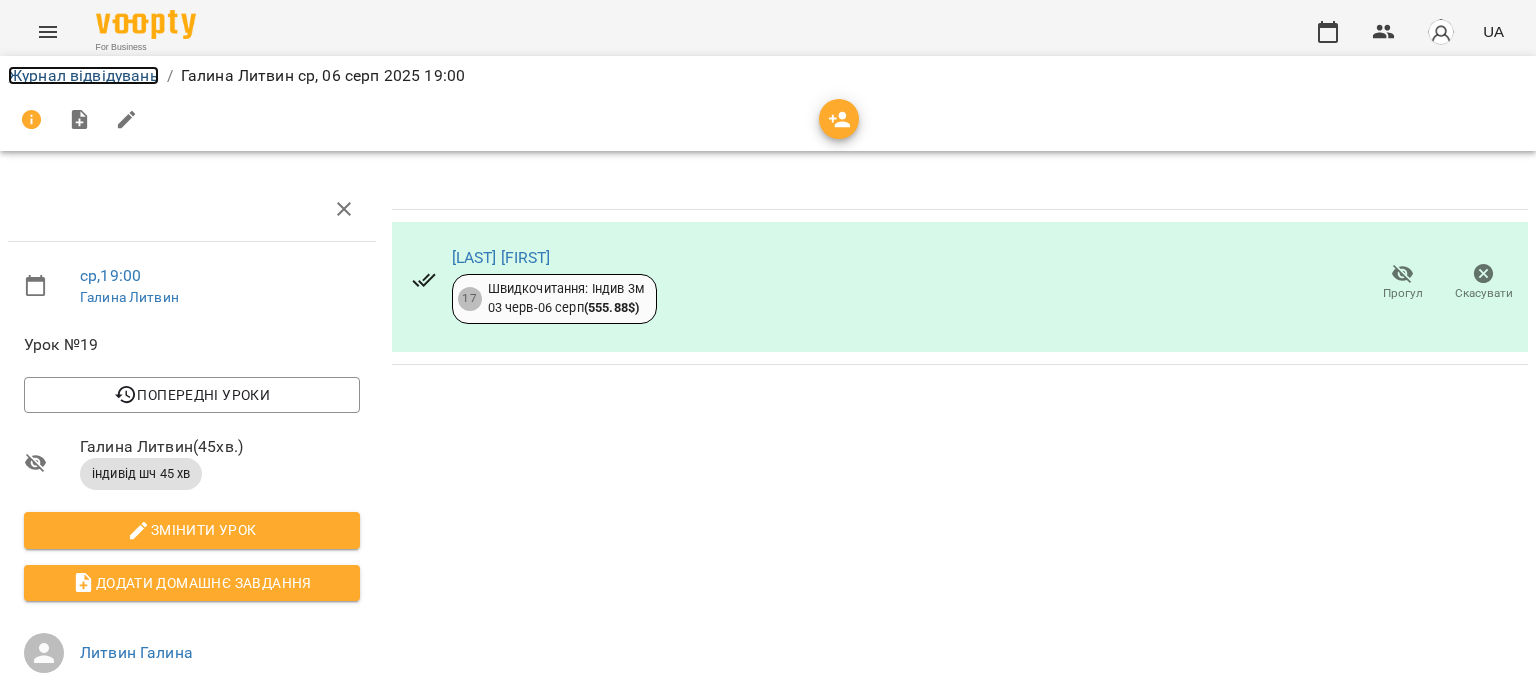click on "Журнал відвідувань" at bounding box center [83, 75] 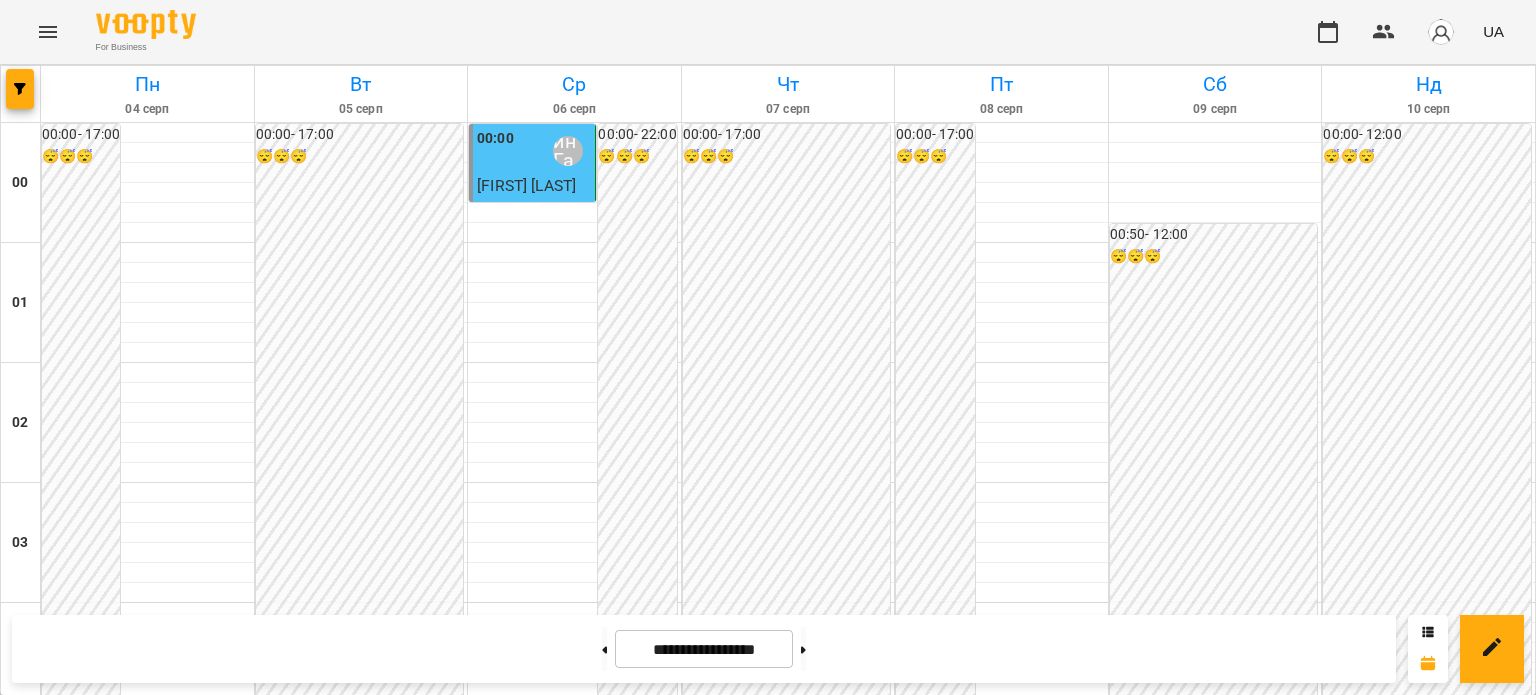 scroll, scrollTop: 2100, scrollLeft: 0, axis: vertical 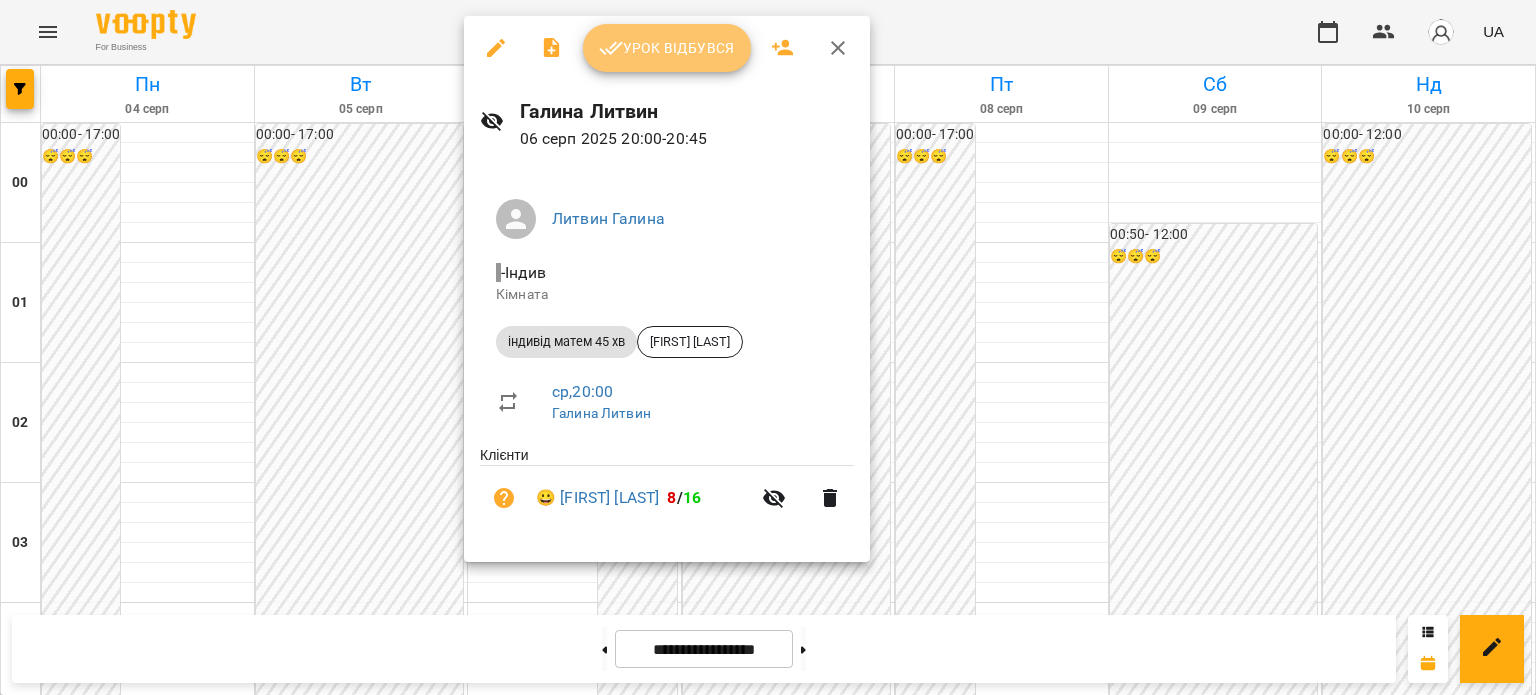 click on "Урок відбувся" at bounding box center (667, 48) 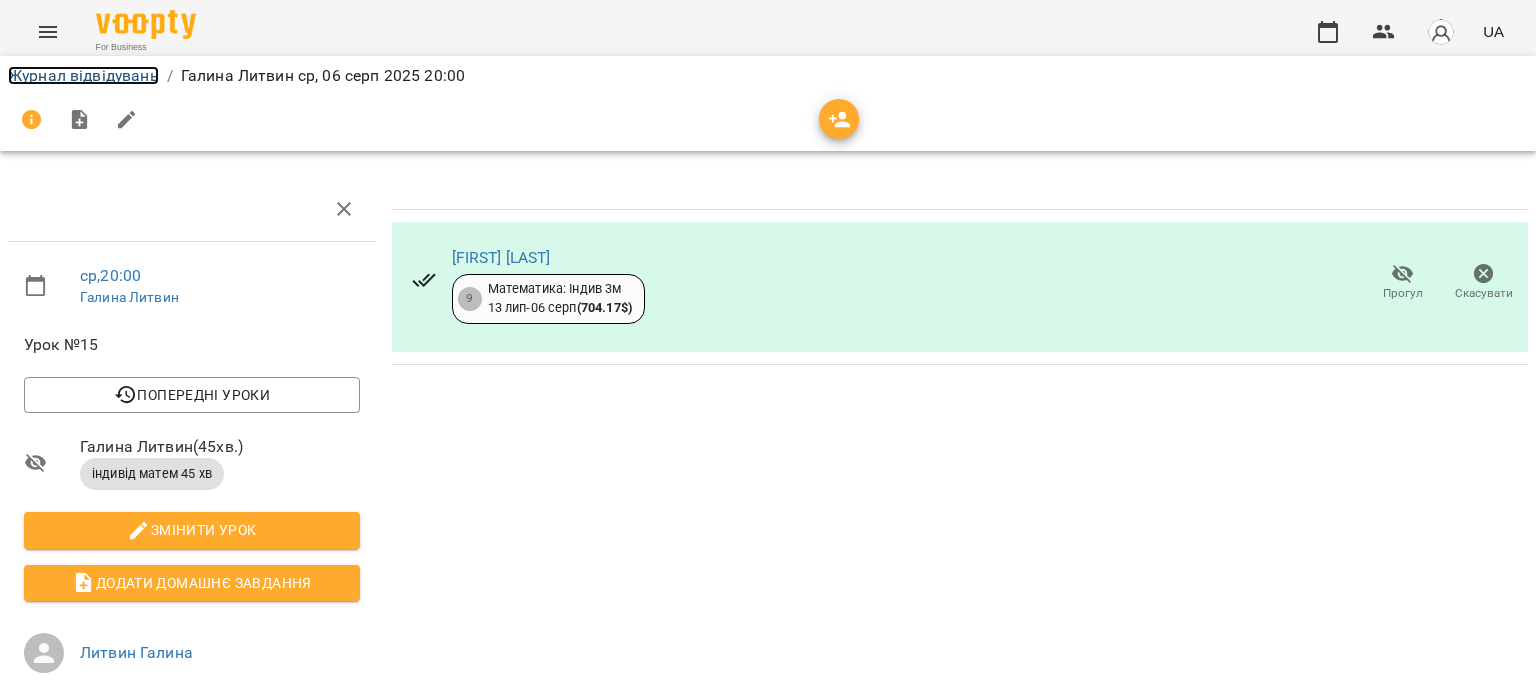 click on "Журнал відвідувань" at bounding box center (83, 75) 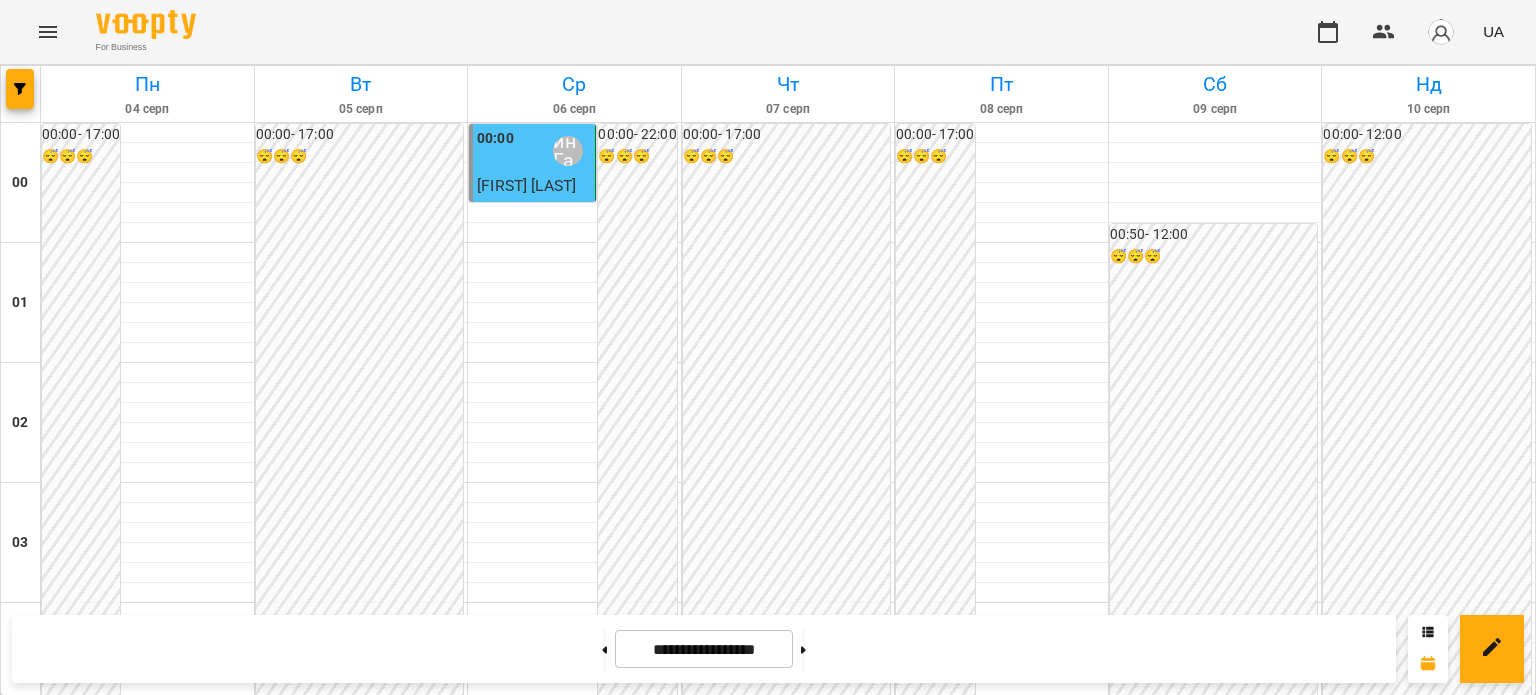 scroll, scrollTop: 2297, scrollLeft: 0, axis: vertical 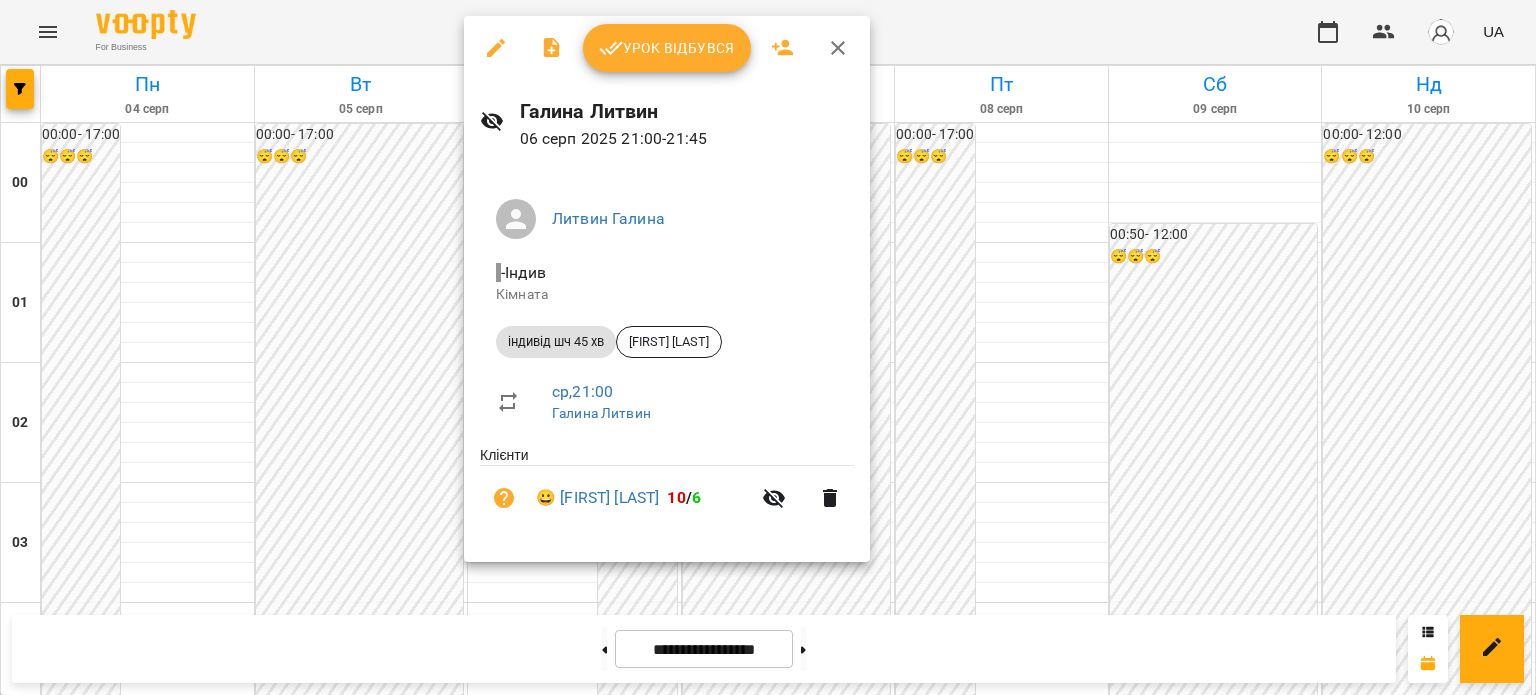click on "Урок відбувся" at bounding box center (667, 48) 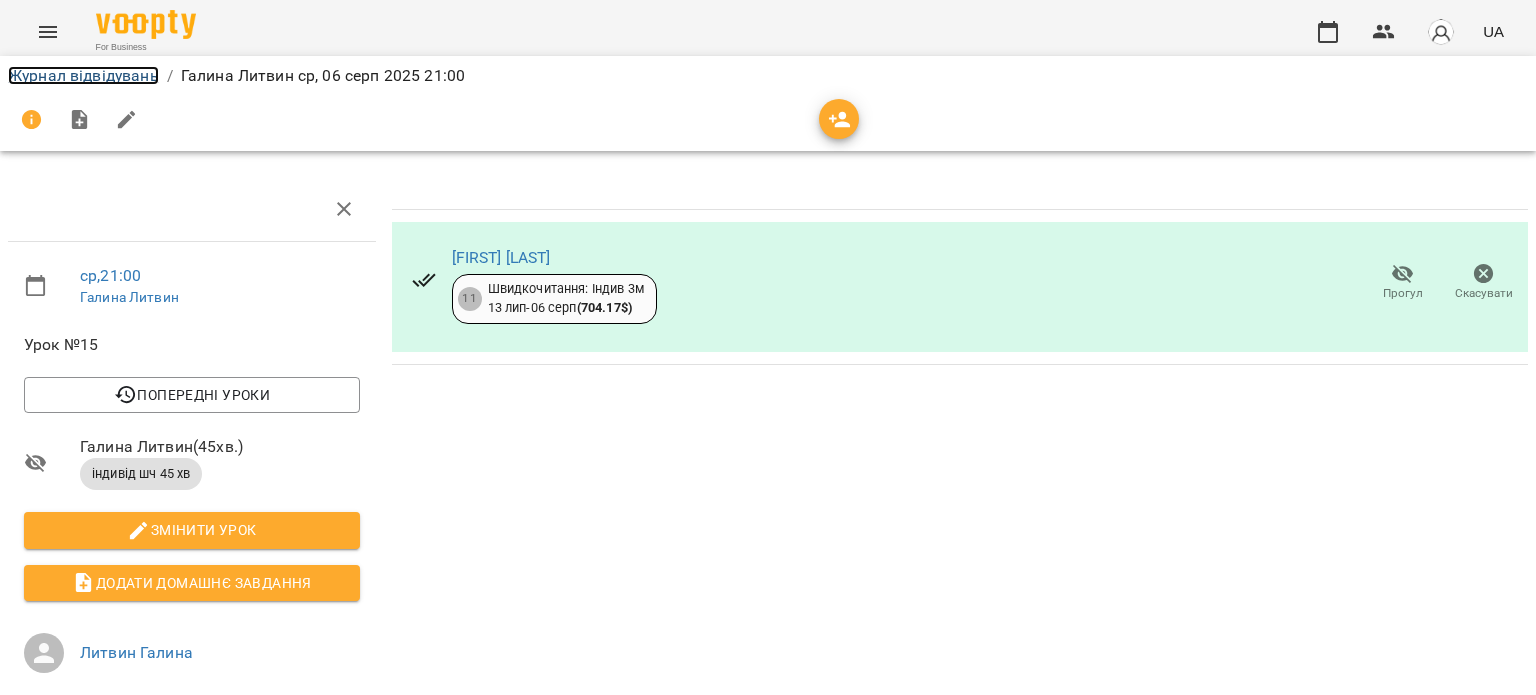 click on "Журнал відвідувань" at bounding box center [83, 75] 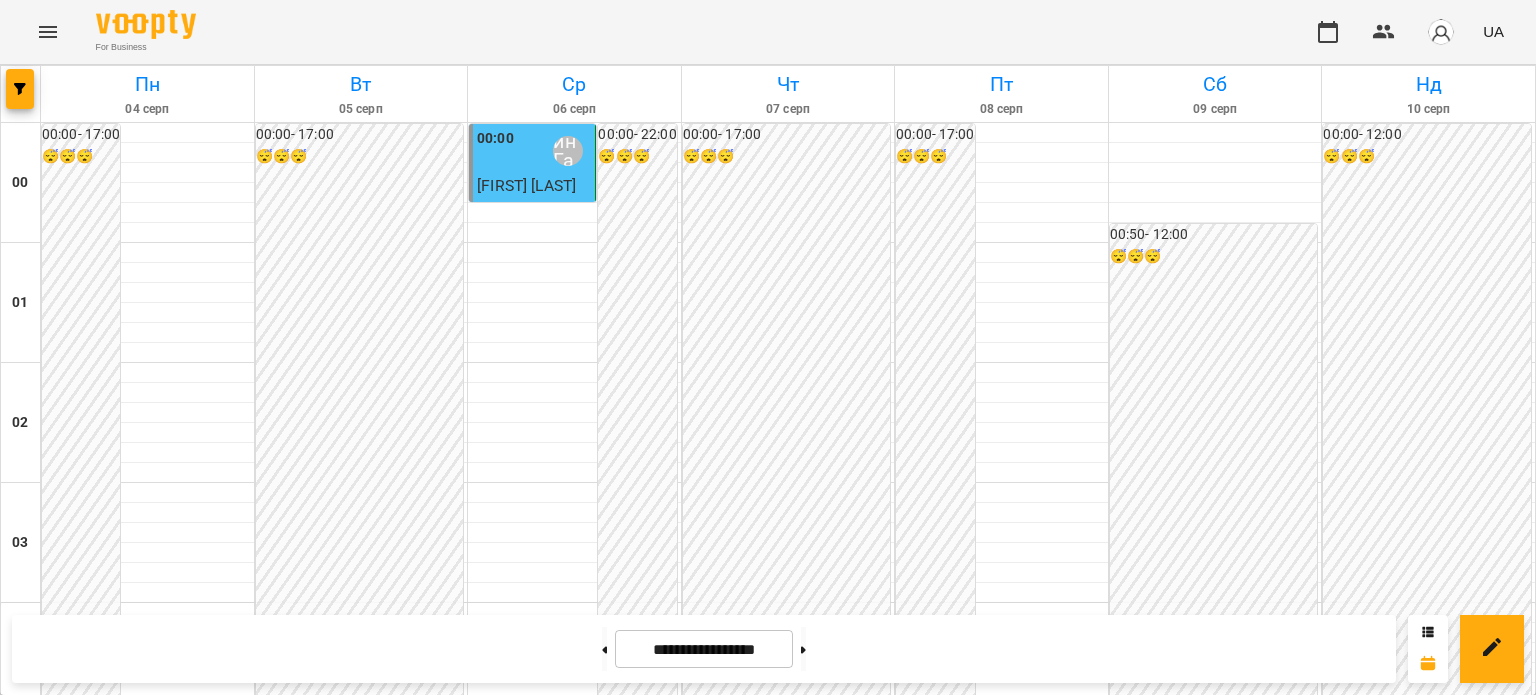 scroll, scrollTop: 2397, scrollLeft: 0, axis: vertical 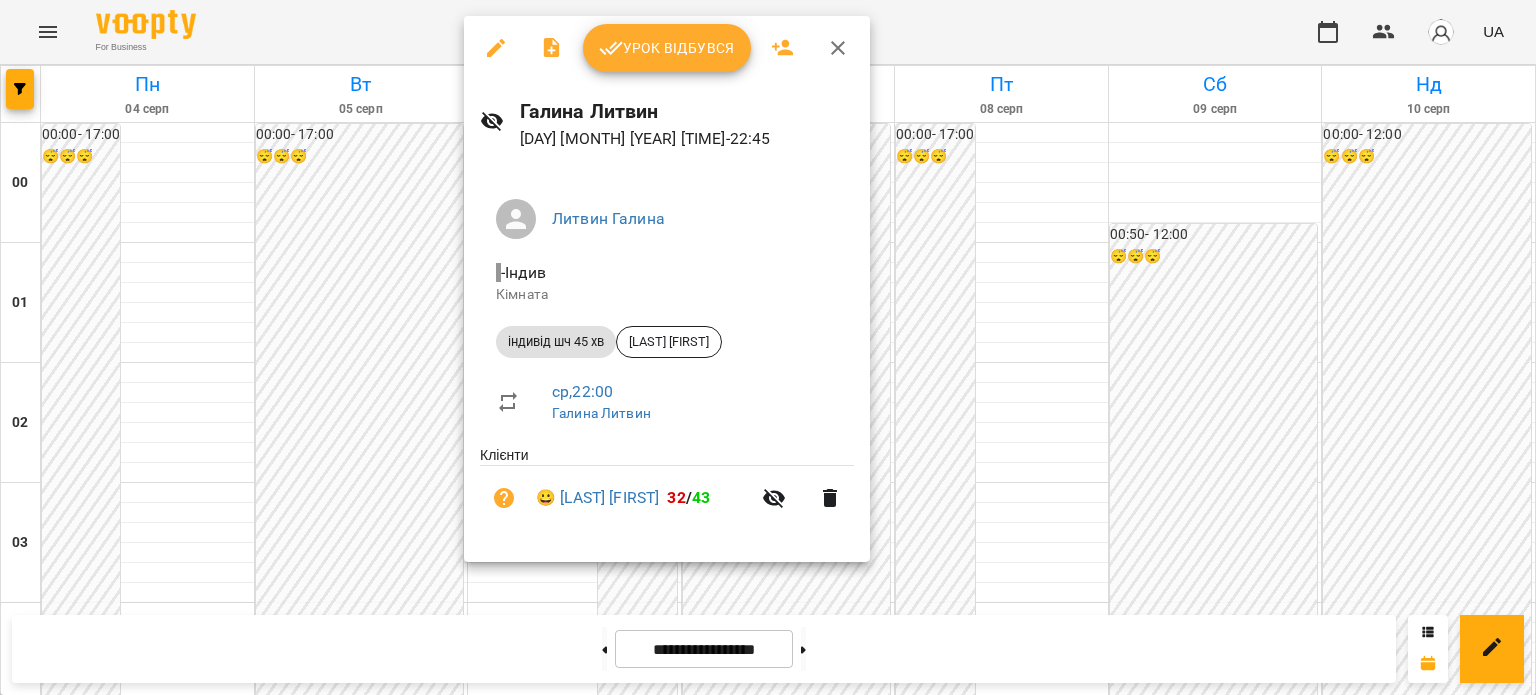 click on "Урок відбувся" at bounding box center (667, 48) 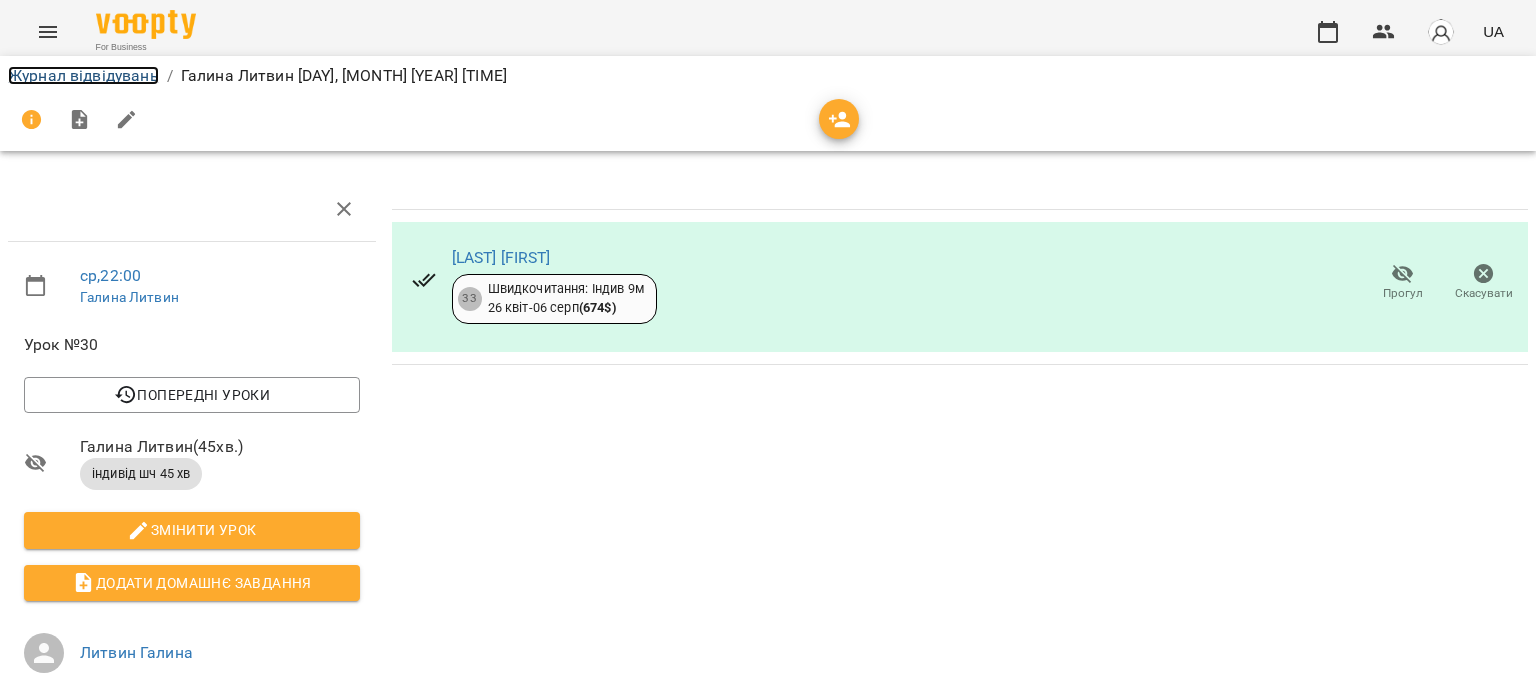 click on "Журнал відвідувань" at bounding box center (83, 75) 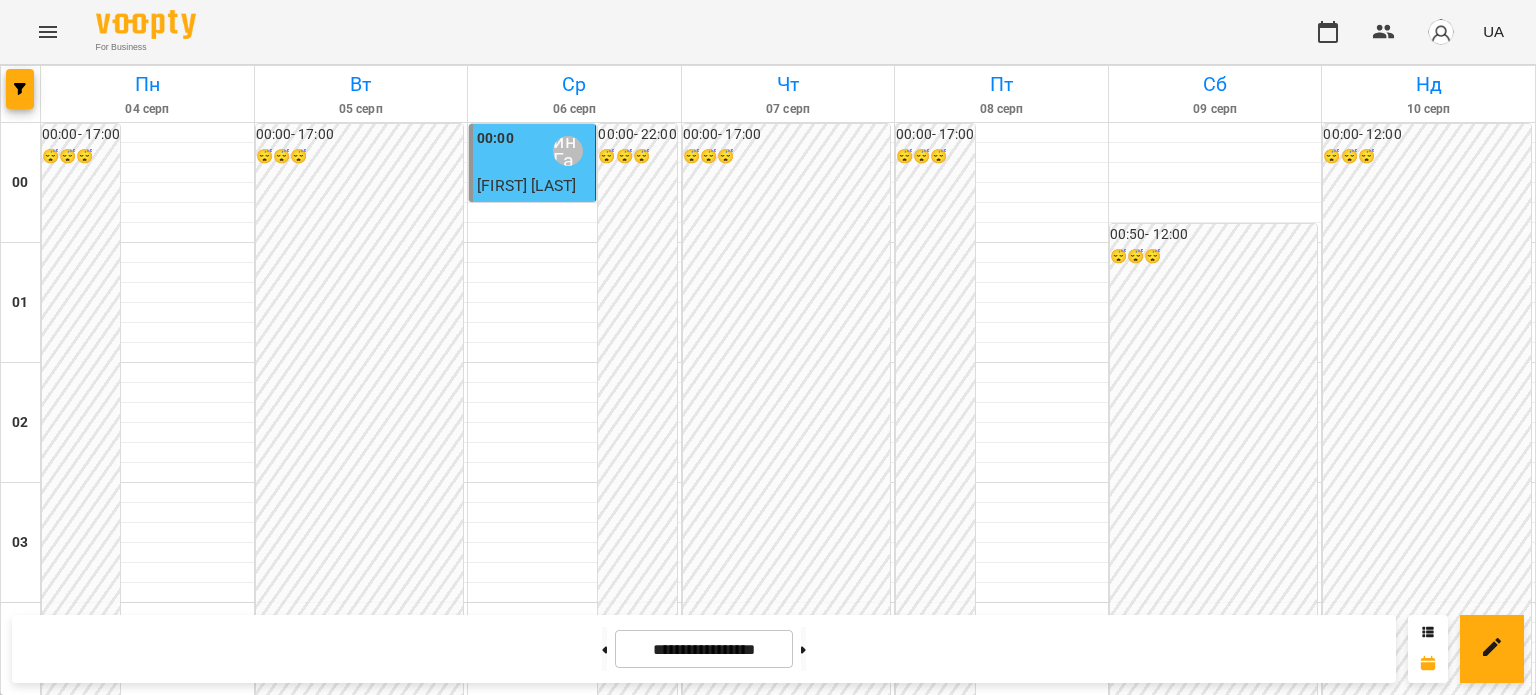 scroll, scrollTop: 2397, scrollLeft: 0, axis: vertical 